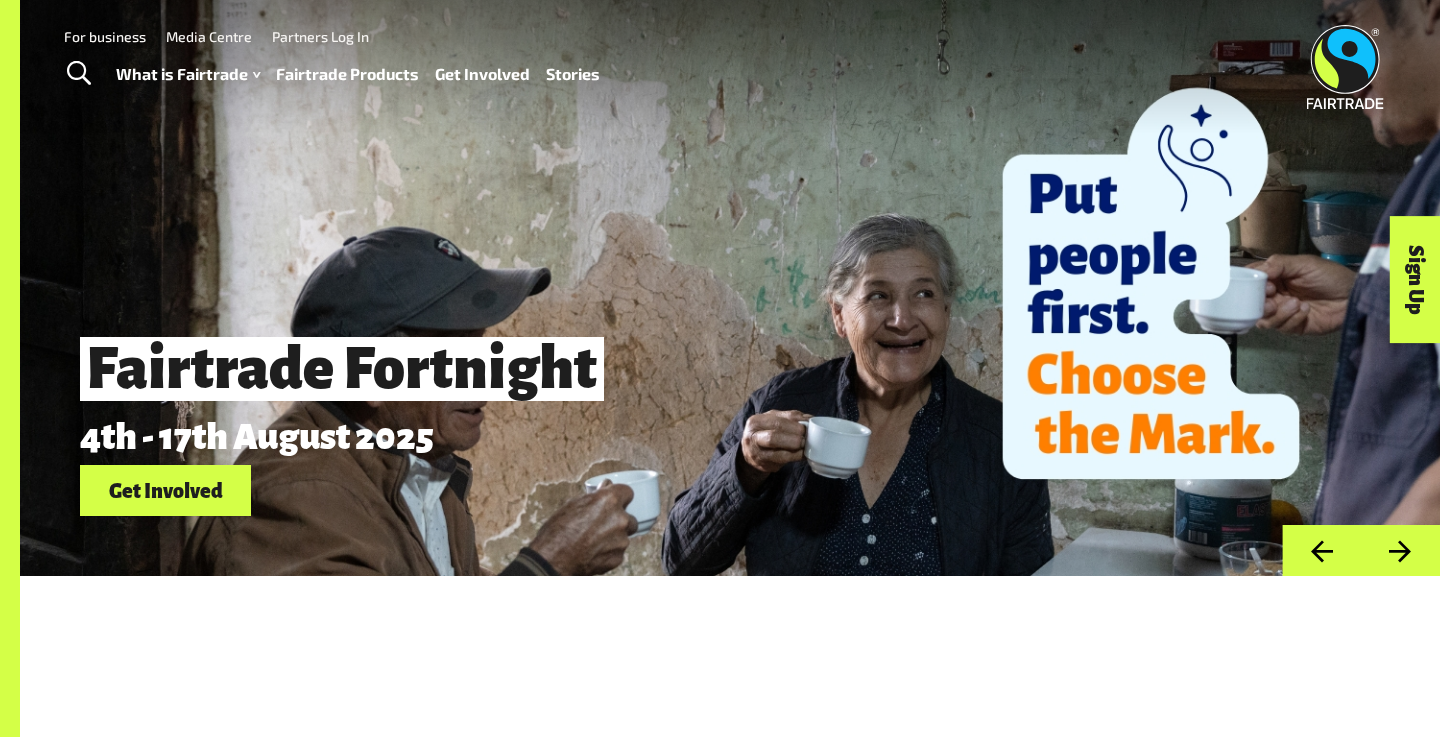 scroll, scrollTop: 0, scrollLeft: 0, axis: both 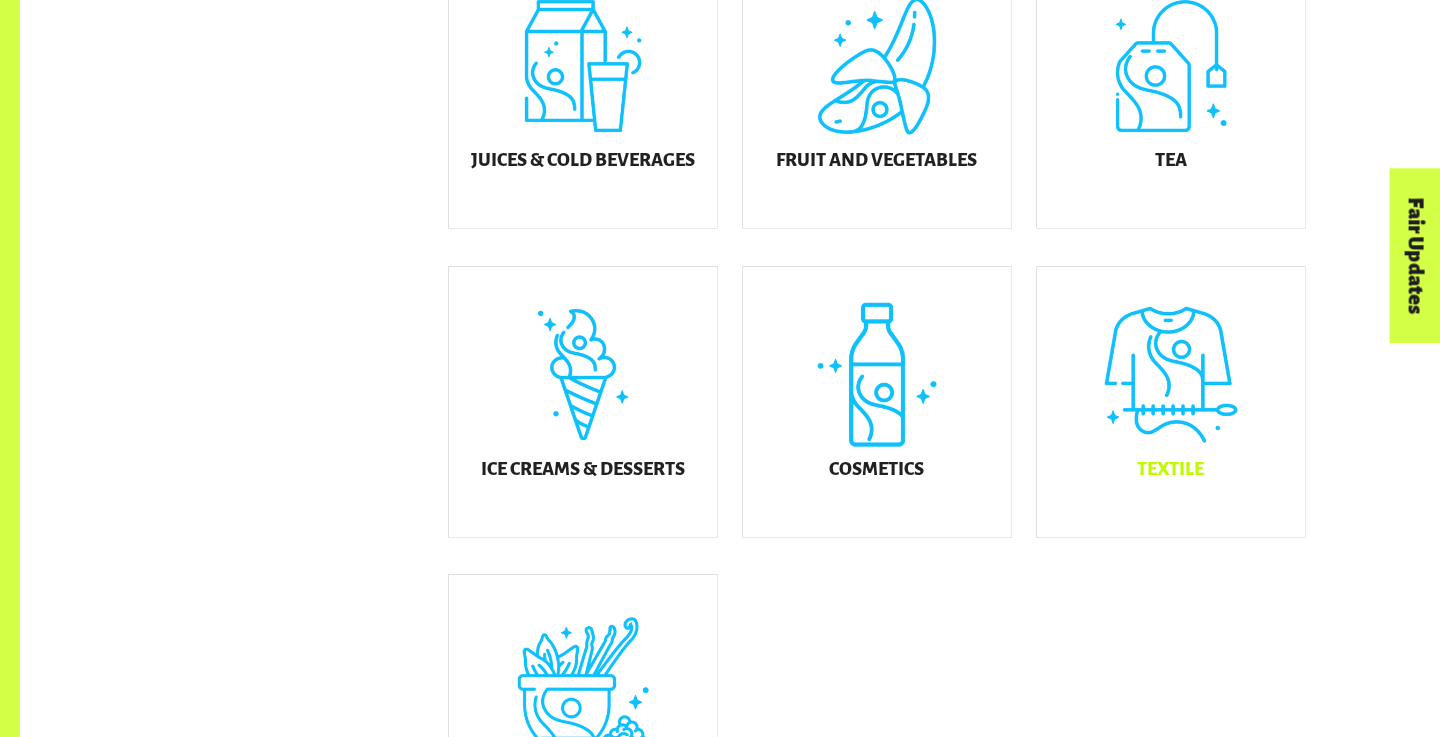 click on "Textile" at bounding box center [1171, 402] 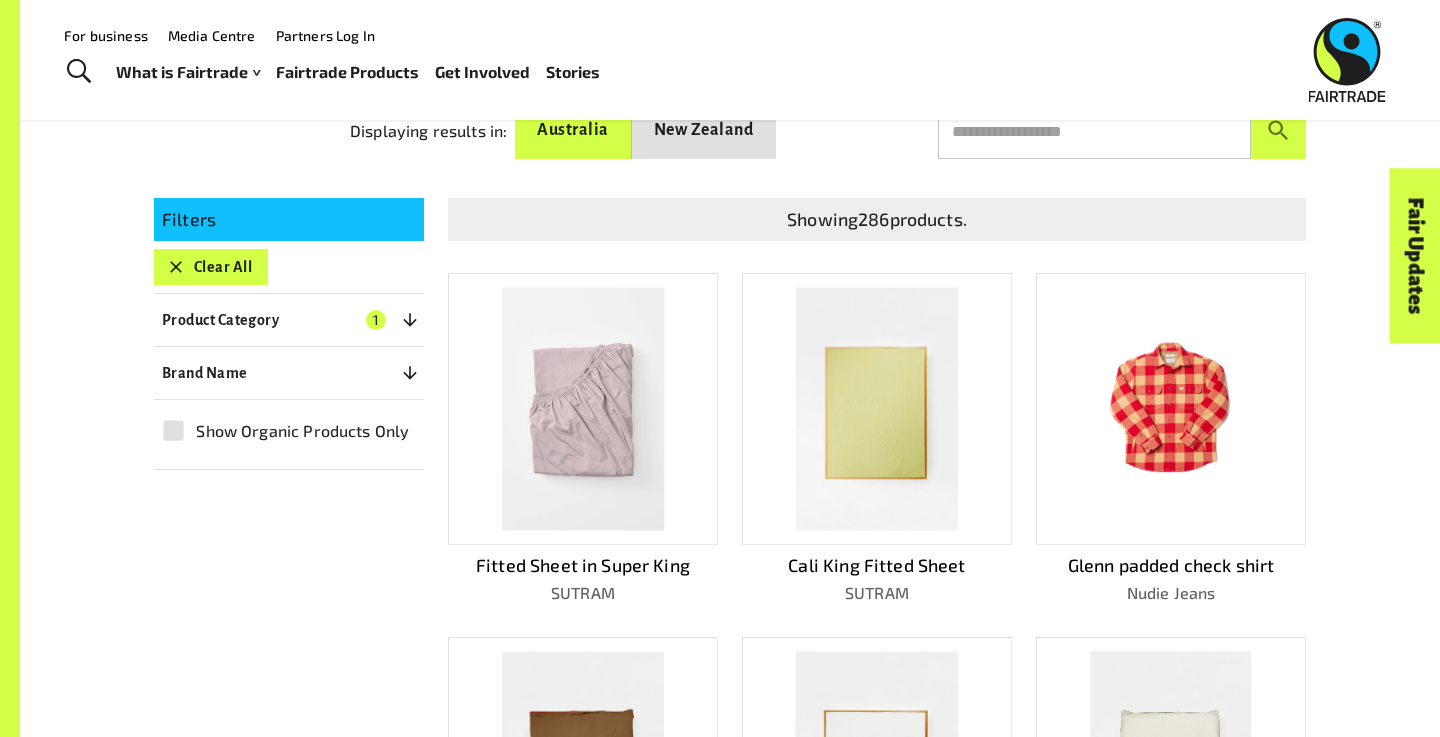 scroll, scrollTop: 37, scrollLeft: 0, axis: vertical 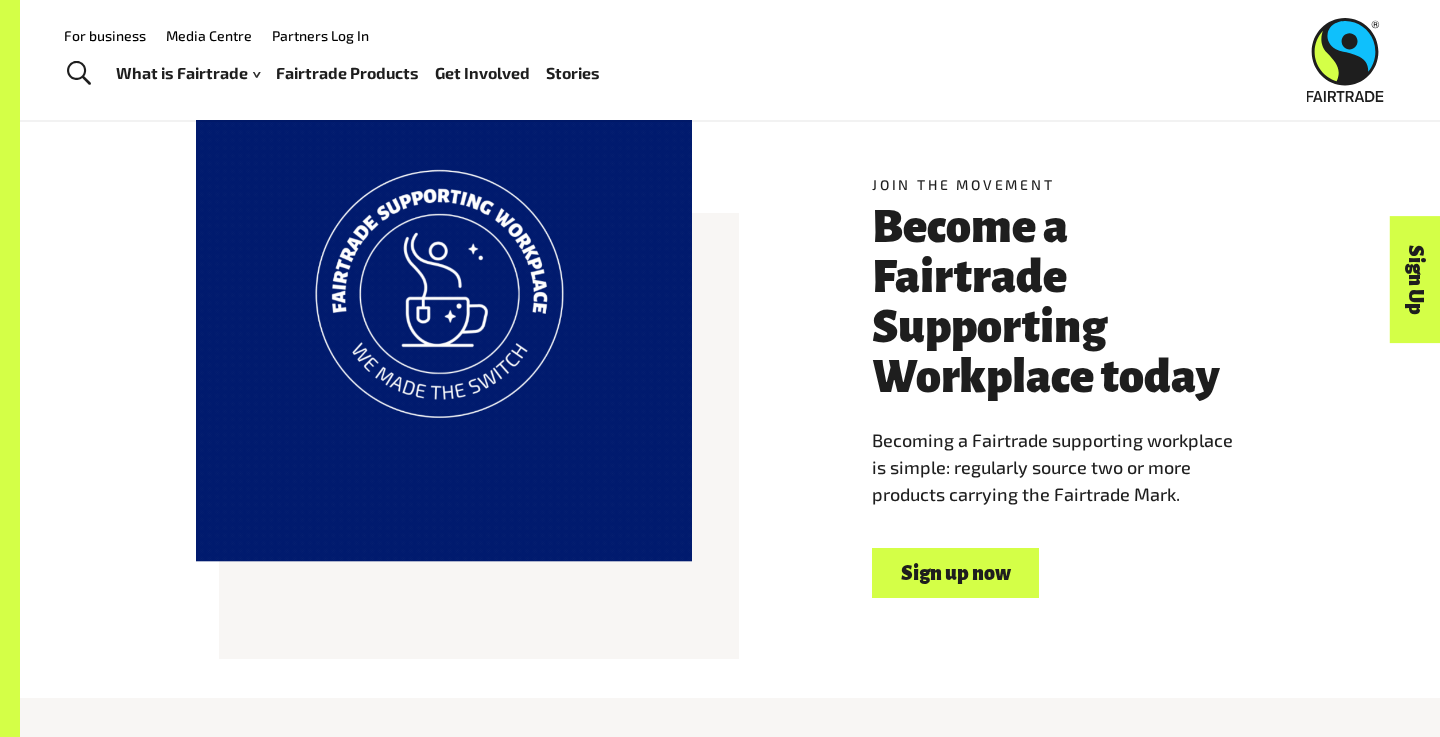 click on "Become a Fairtrade Supporting Workplace today" at bounding box center (1068, 302) 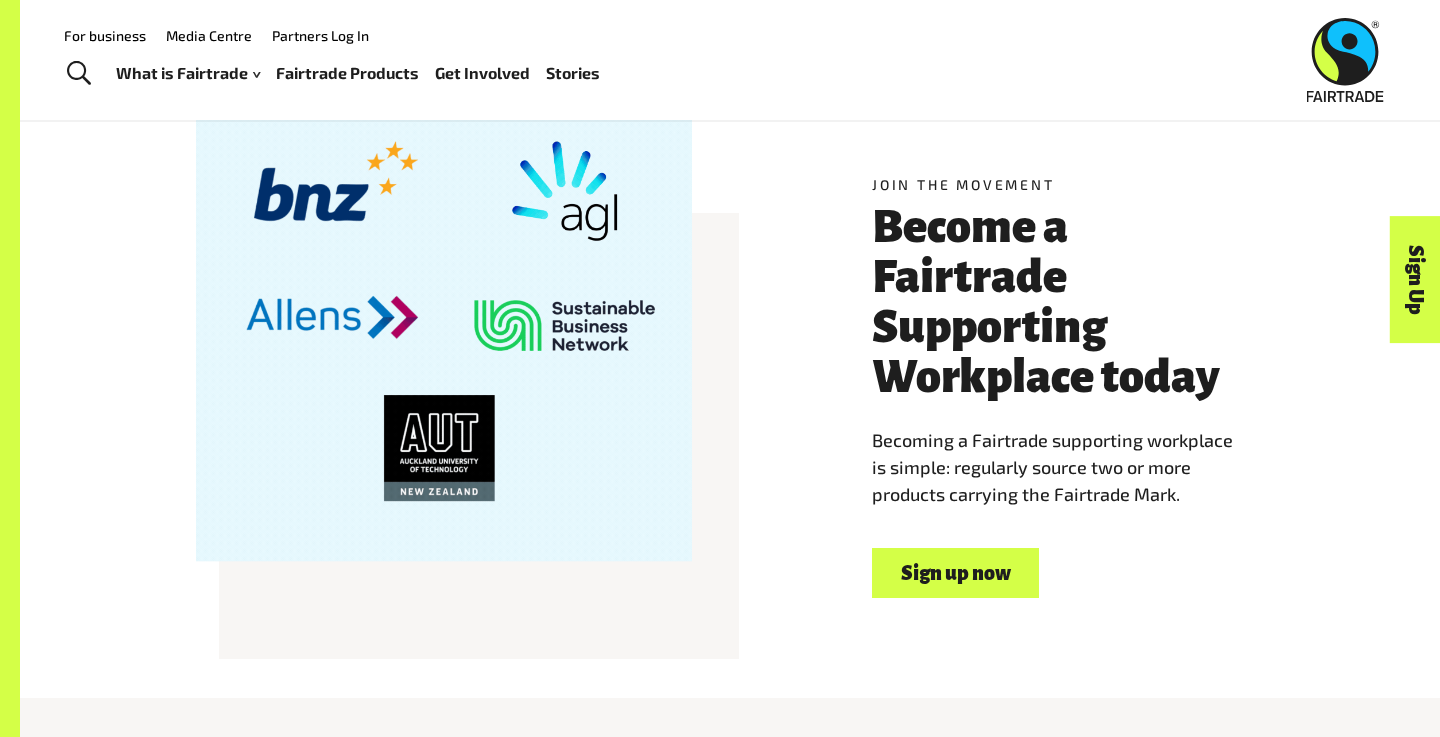click on "Sign up now" at bounding box center [955, 573] 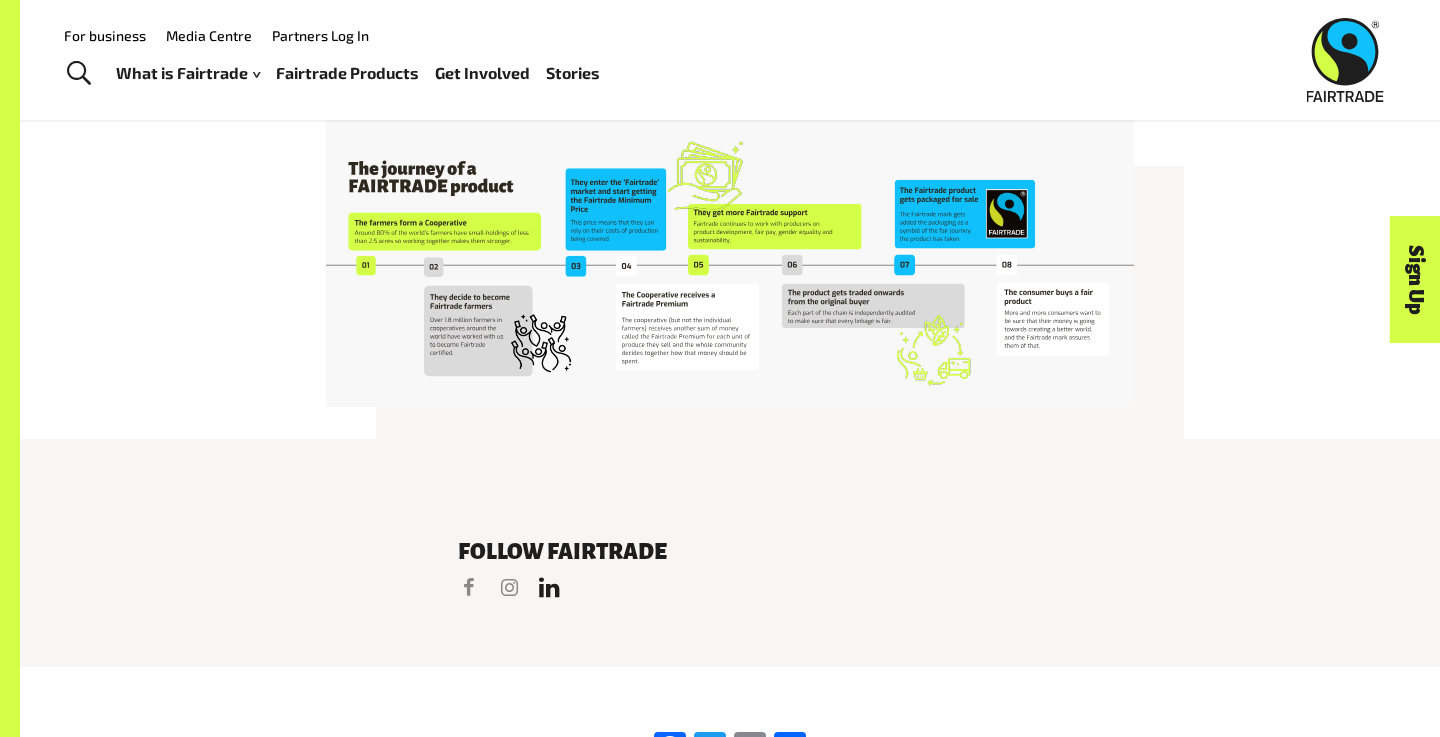 scroll, scrollTop: 3609, scrollLeft: 0, axis: vertical 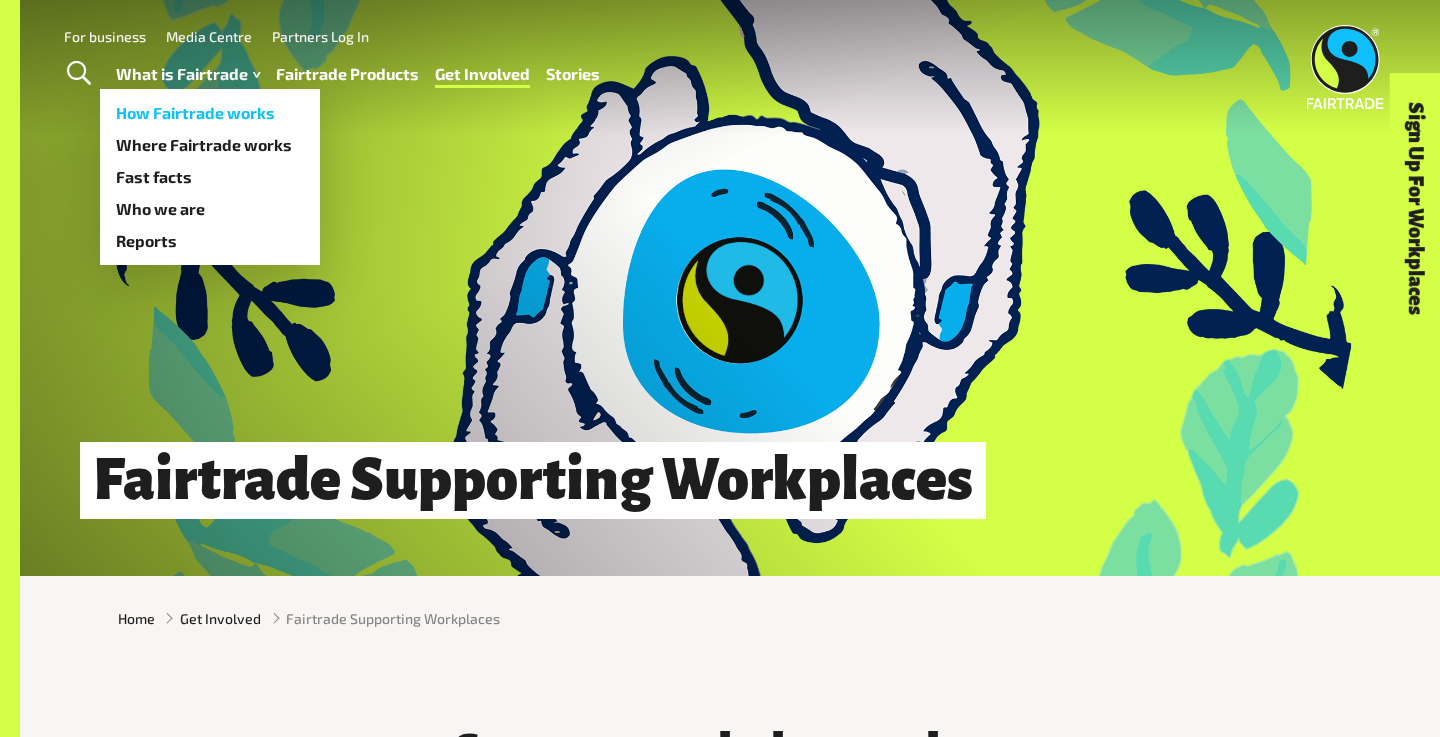 click on "How Fairtrade works" at bounding box center (210, 113) 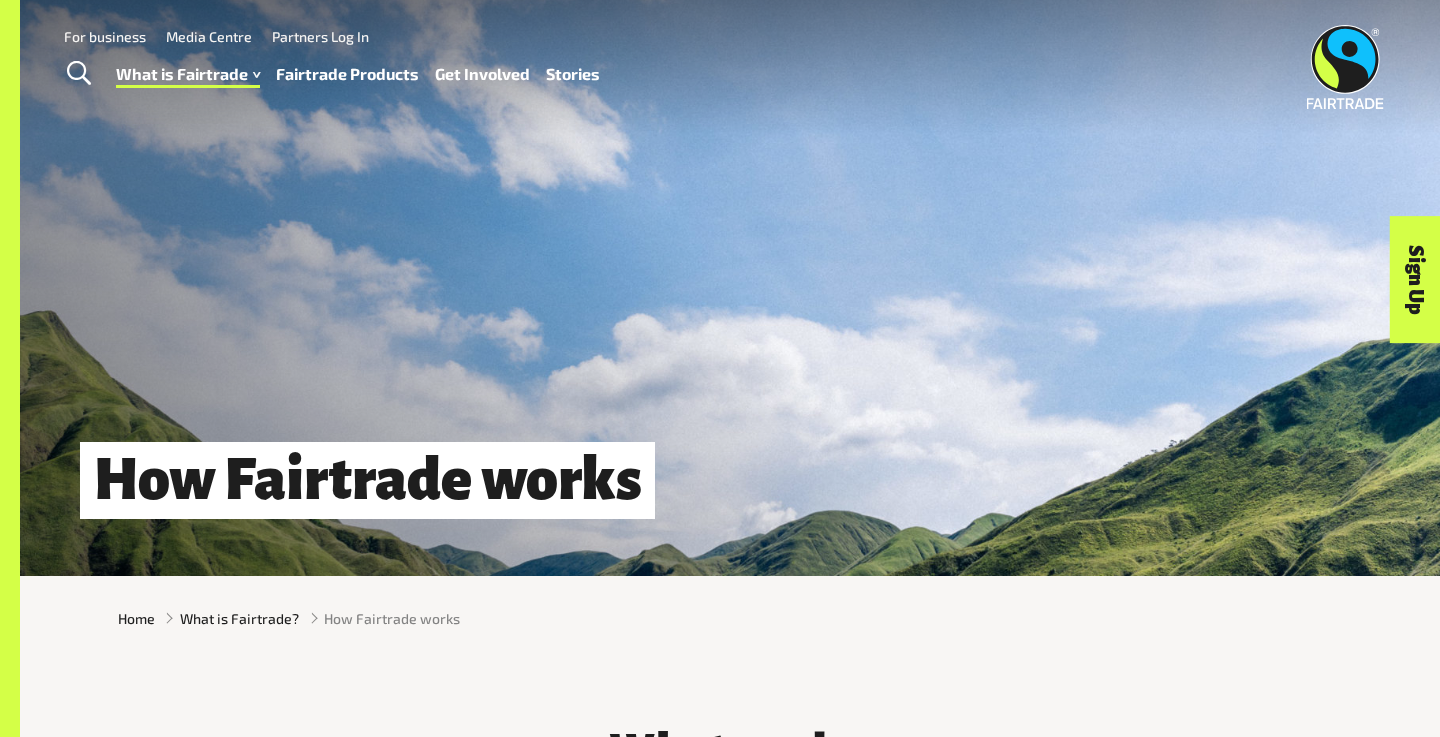 scroll, scrollTop: 0, scrollLeft: 0, axis: both 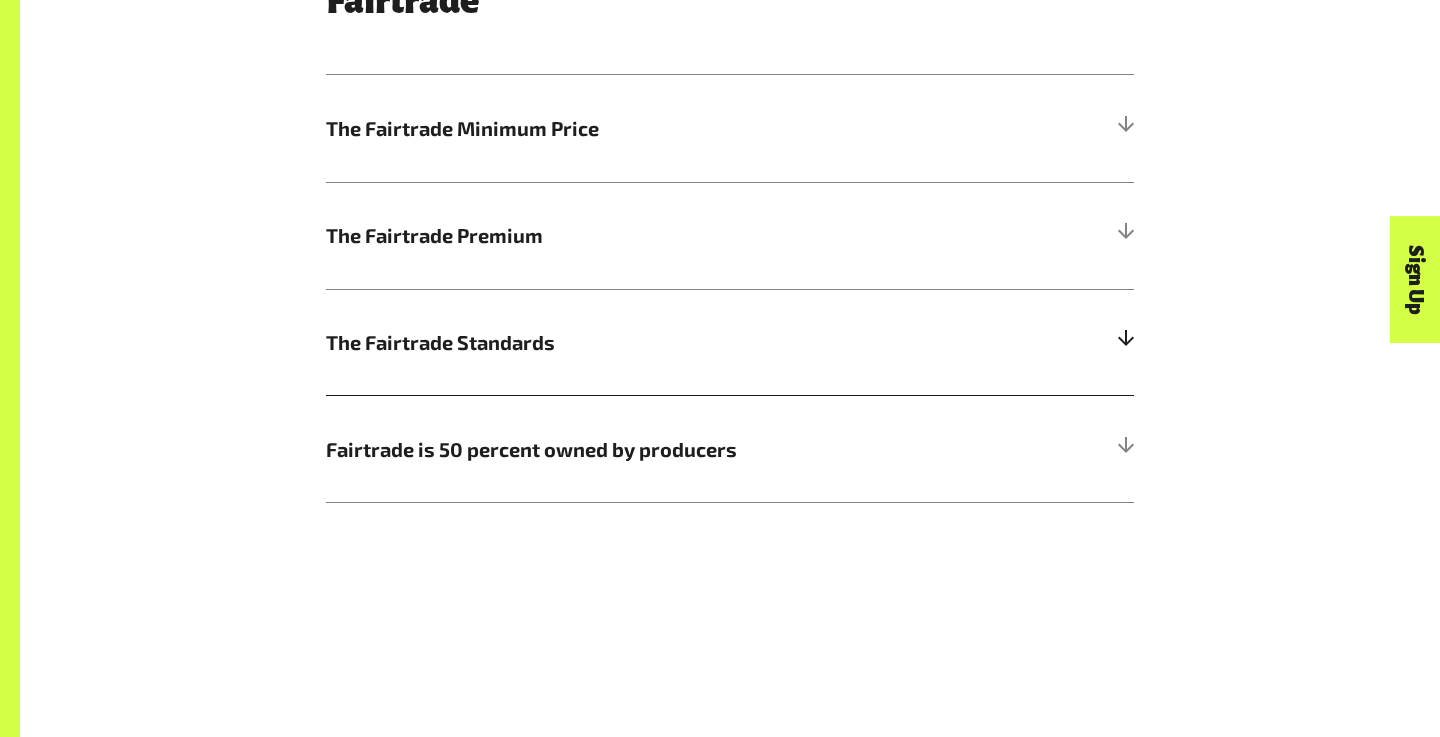 click on "The Fairtrade Standards" at bounding box center (730, 342) 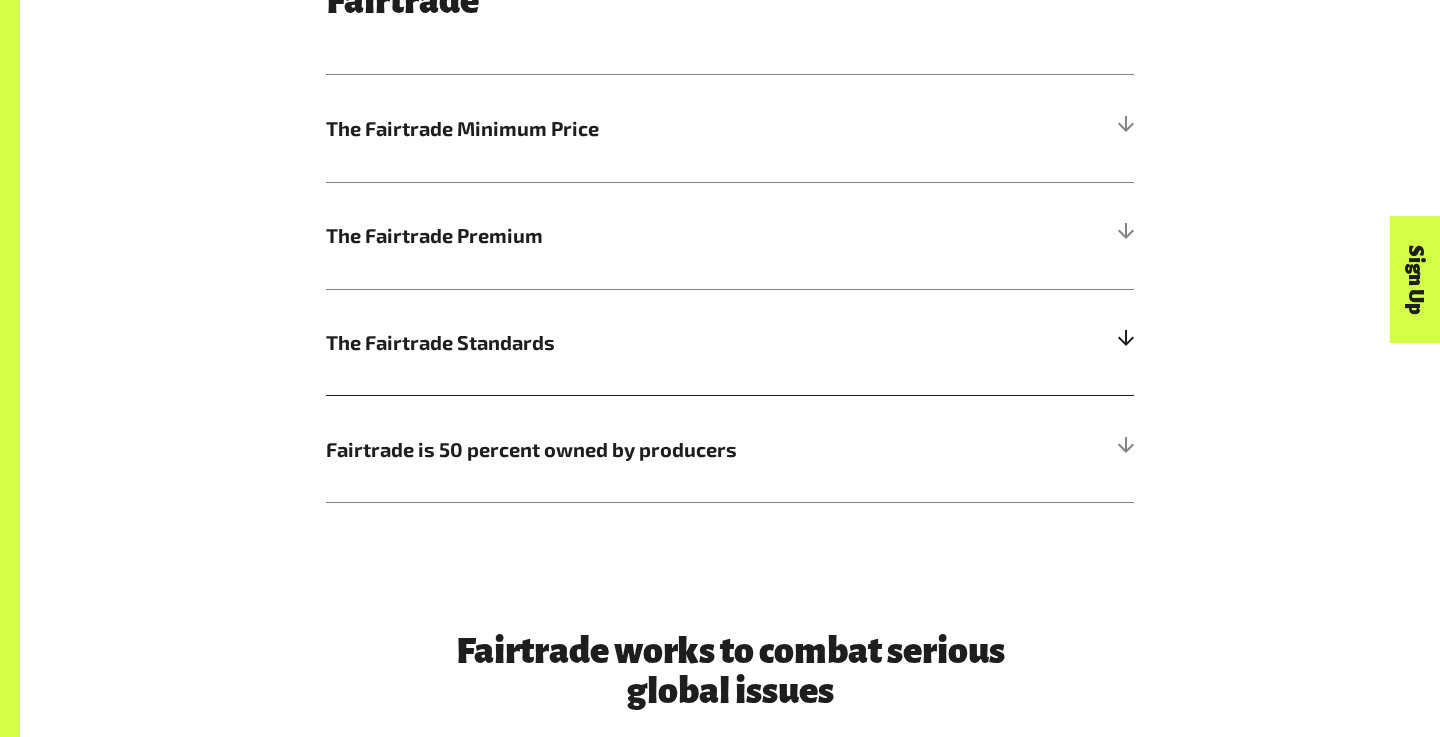 scroll, scrollTop: 1286, scrollLeft: 0, axis: vertical 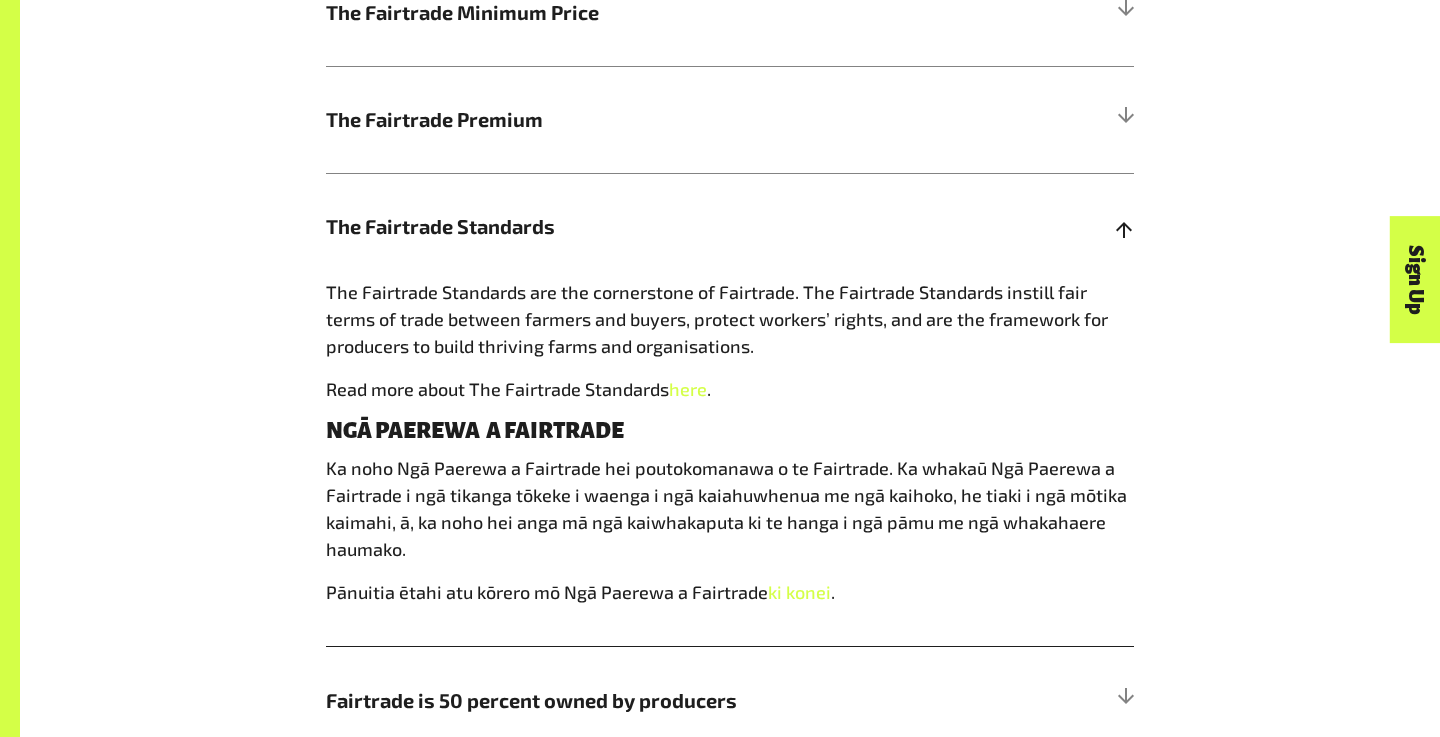 click at bounding box center (1125, 226) 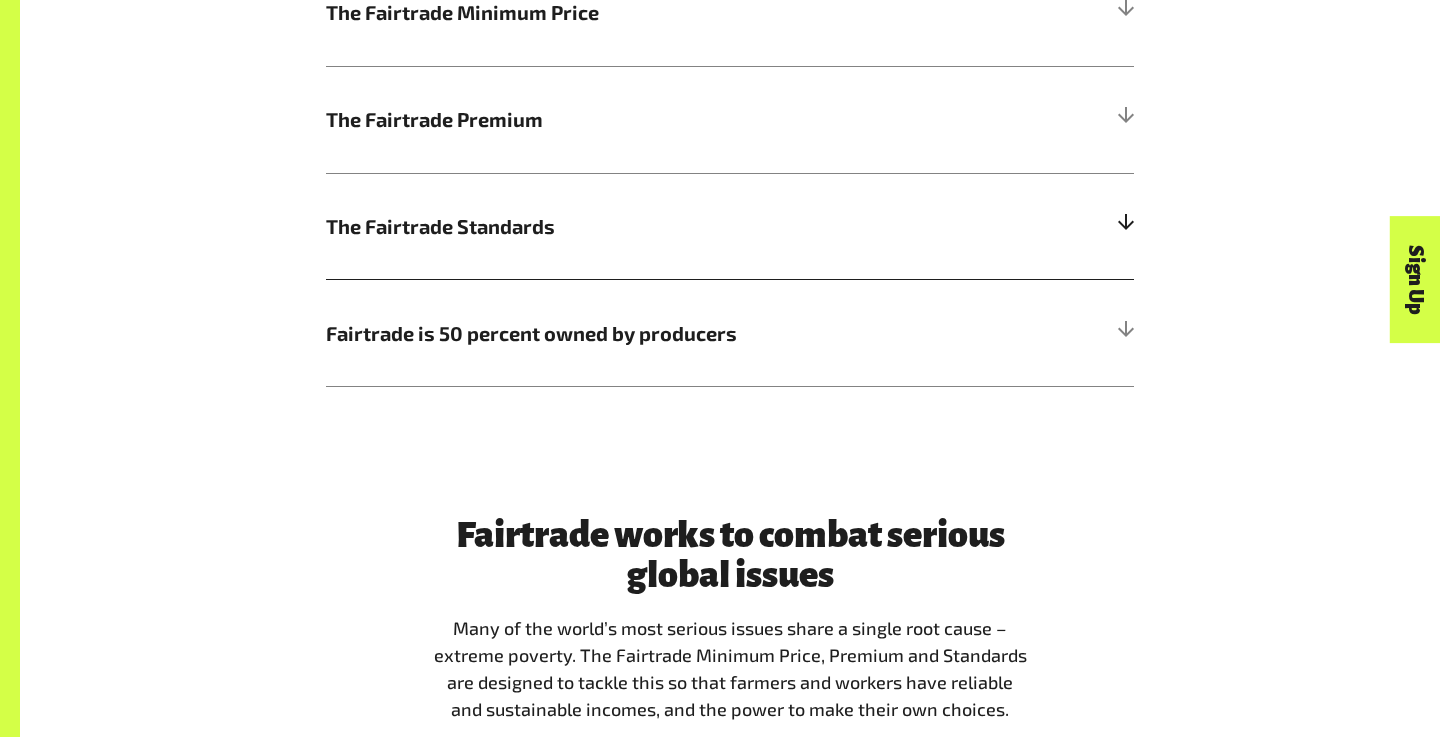 click at bounding box center (1125, 226) 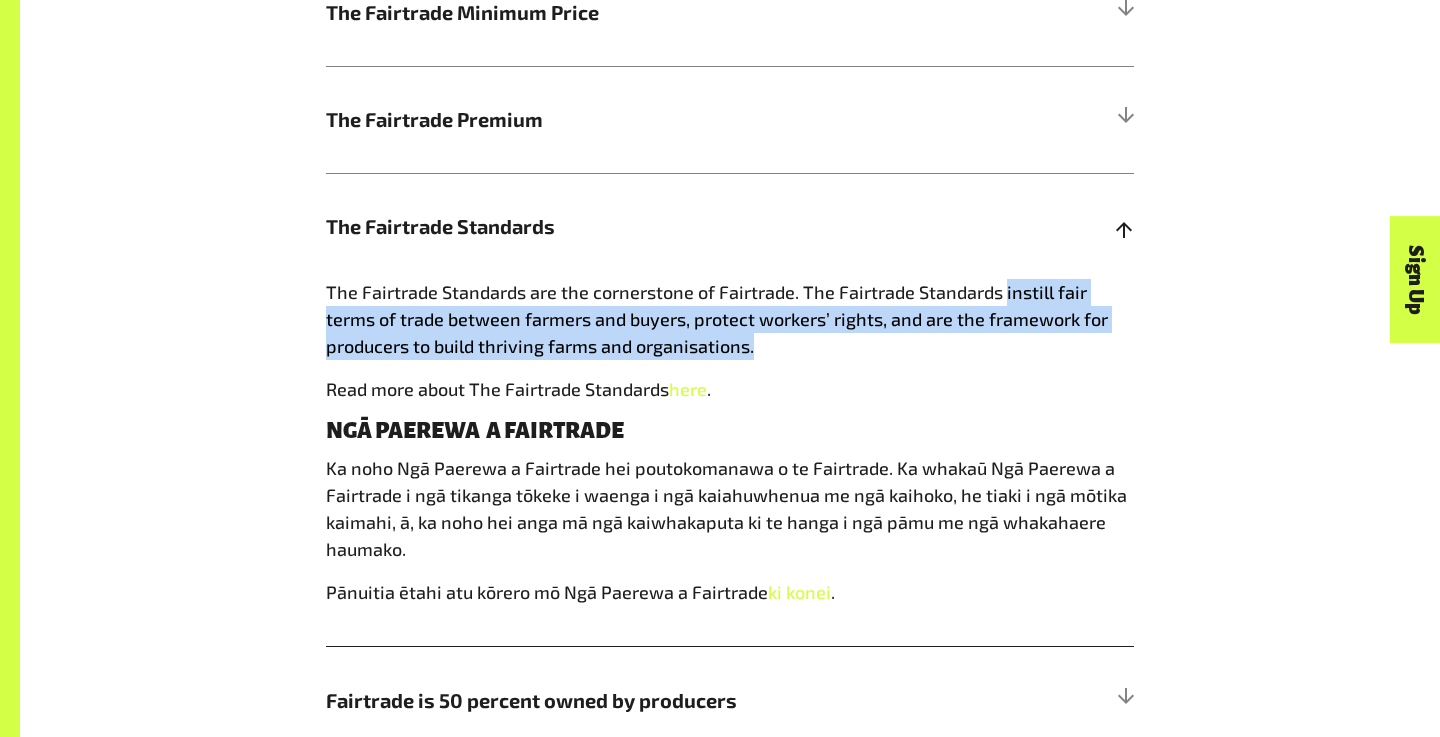 drag, startPoint x: 1002, startPoint y: 294, endPoint x: 1002, endPoint y: 348, distance: 54 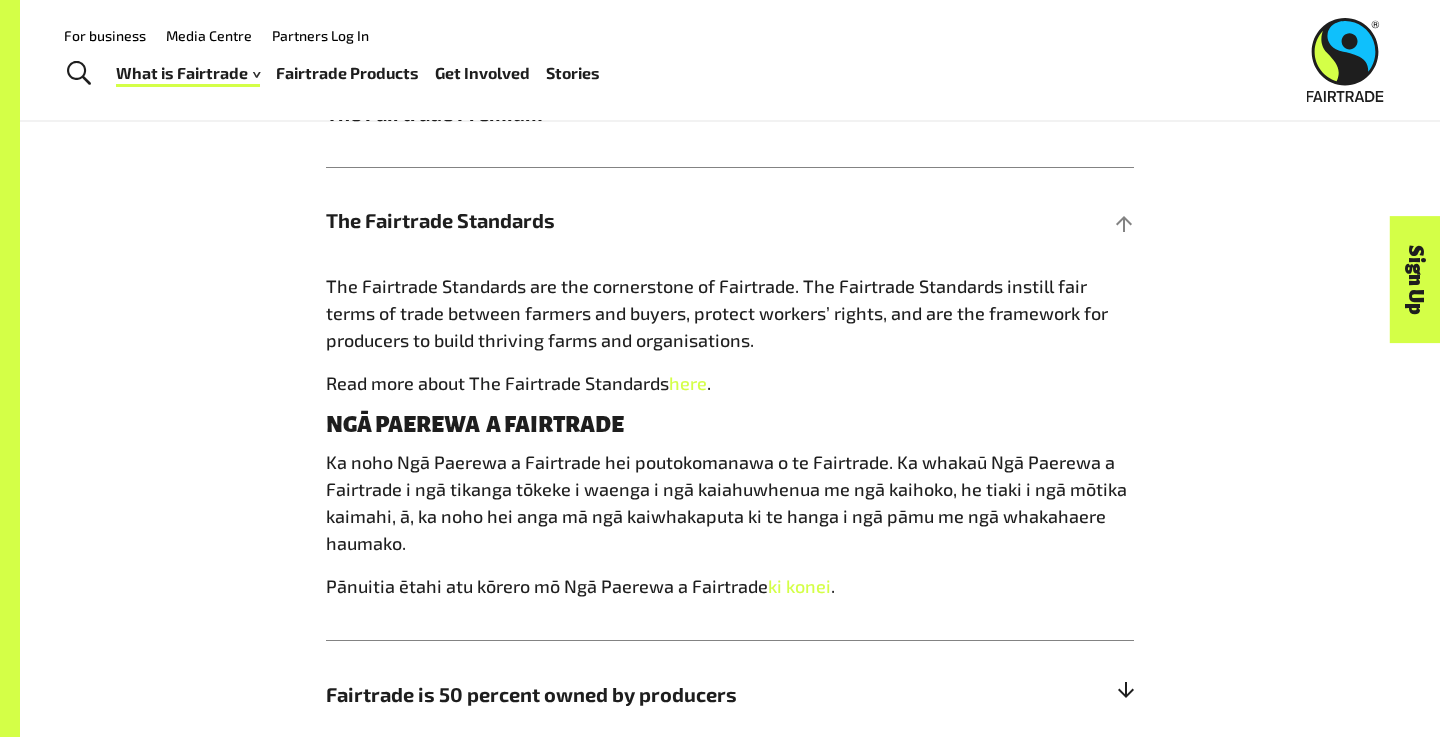 scroll, scrollTop: 1234, scrollLeft: 0, axis: vertical 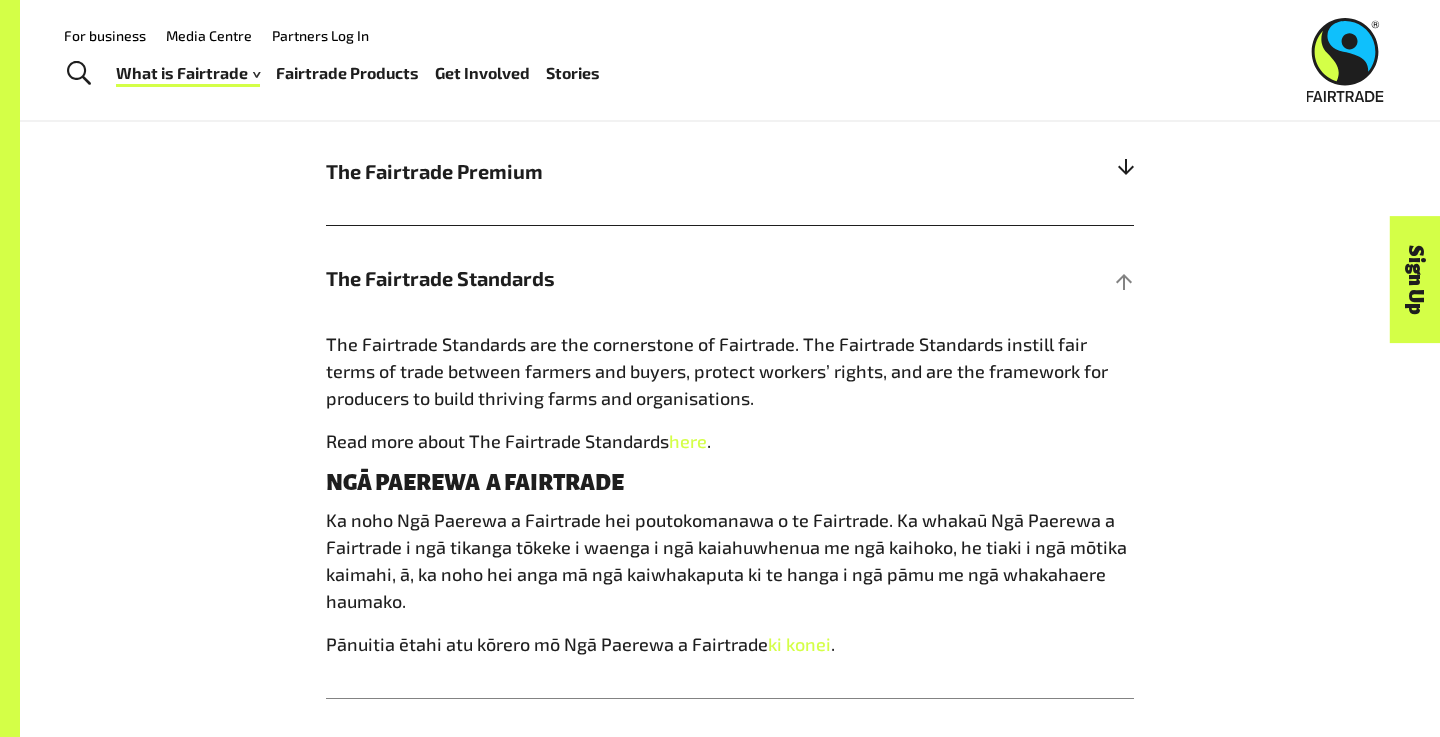 click on "The Fairtrade Premium" at bounding box center (629, 171) 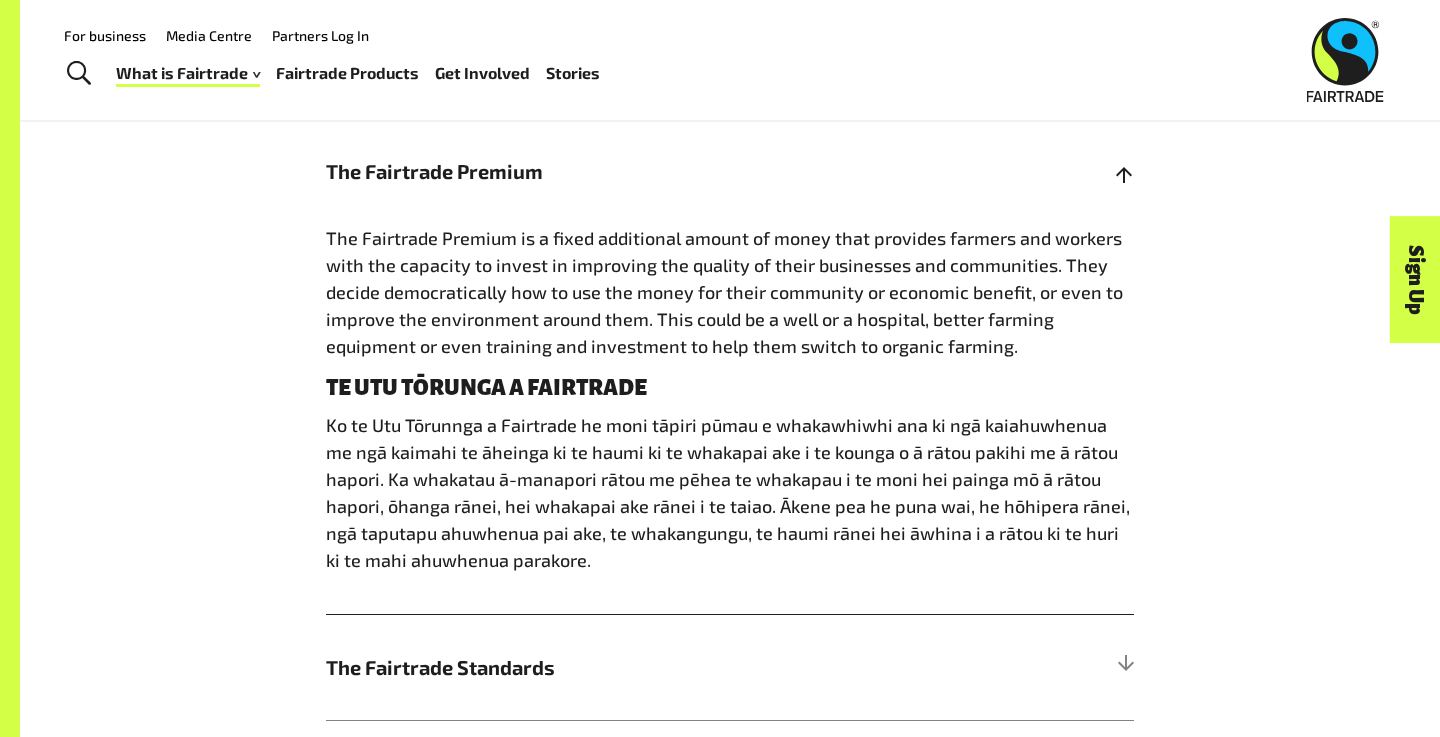click on "The Fairtrade Premium" at bounding box center [629, 171] 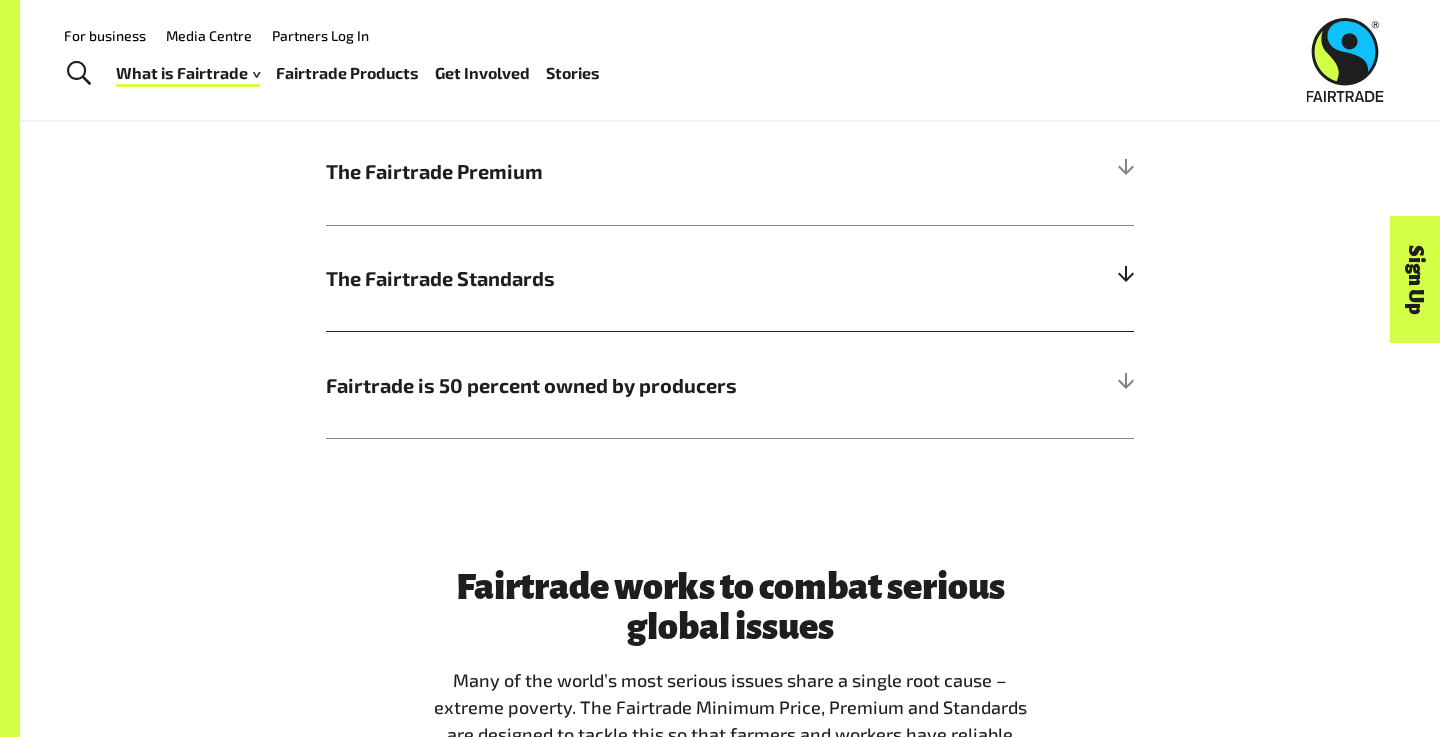 click on "The Fairtrade Standards" at bounding box center (730, 278) 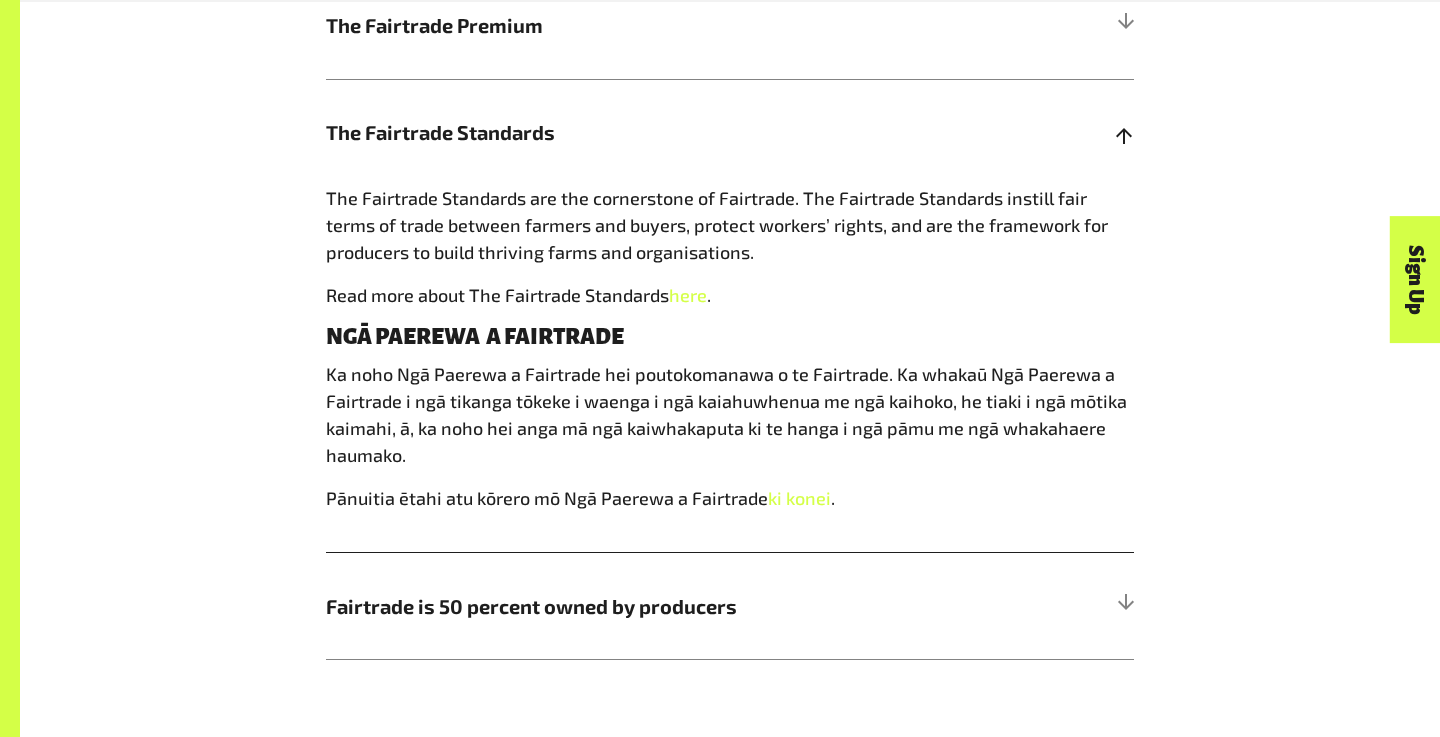 scroll, scrollTop: 1382, scrollLeft: 0, axis: vertical 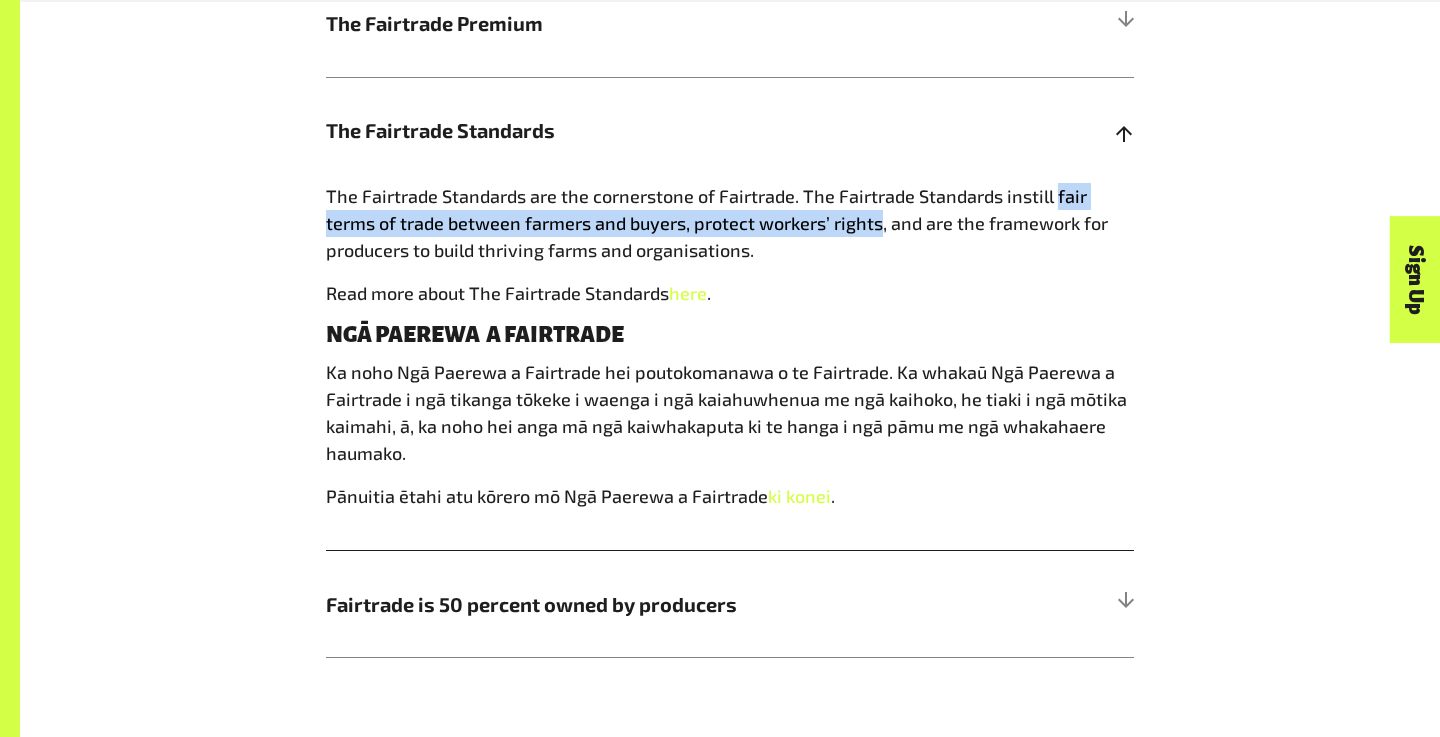 drag, startPoint x: 1051, startPoint y: 194, endPoint x: 829, endPoint y: 226, distance: 224.29445 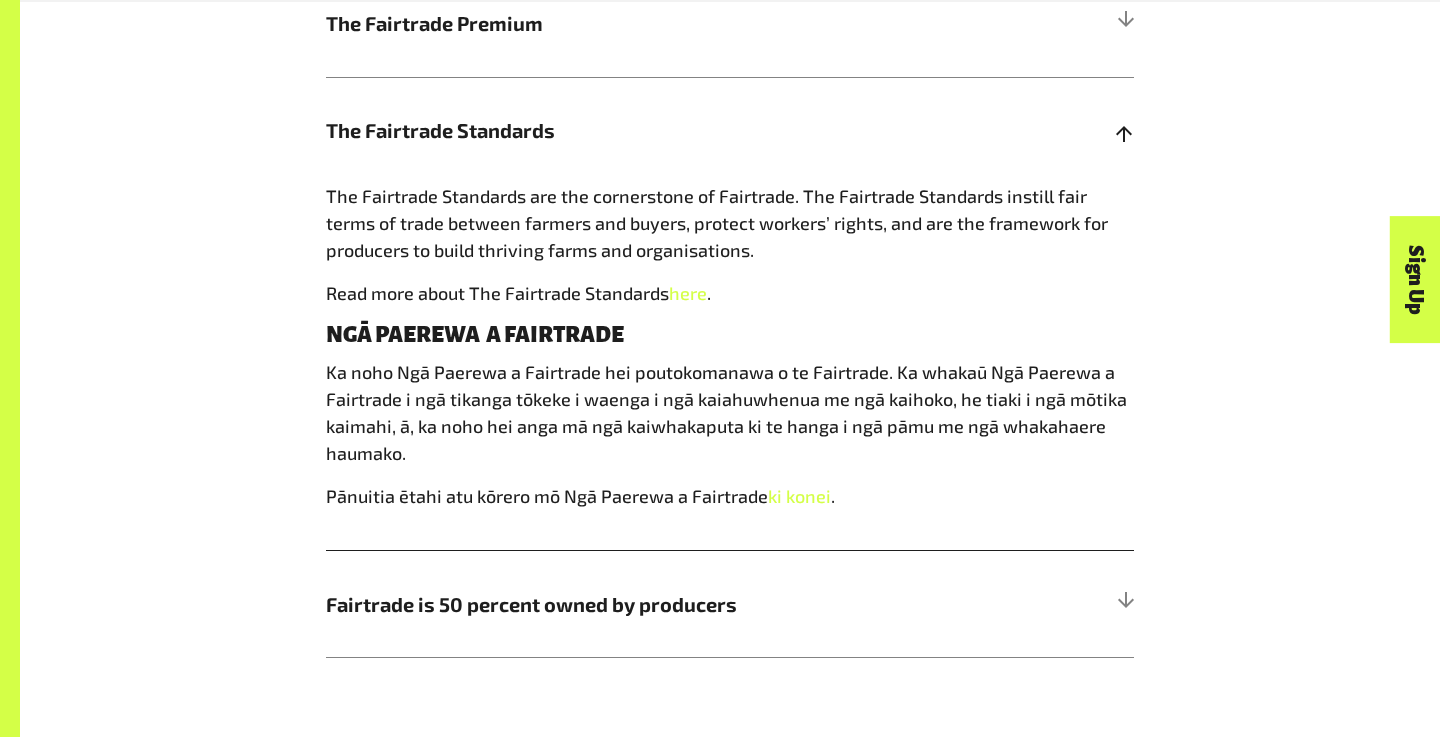 click on "The Fairtrade Standards" at bounding box center (629, 130) 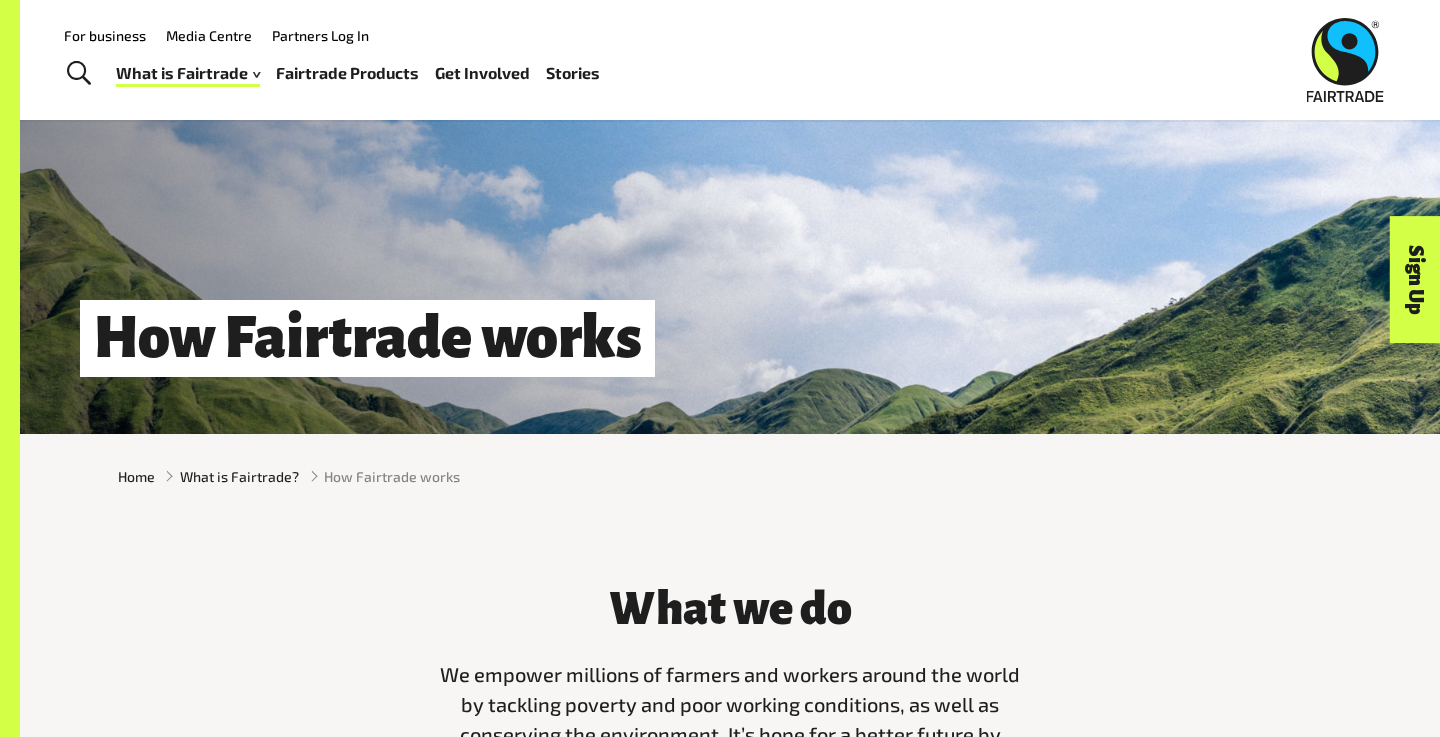 scroll, scrollTop: 0, scrollLeft: 0, axis: both 